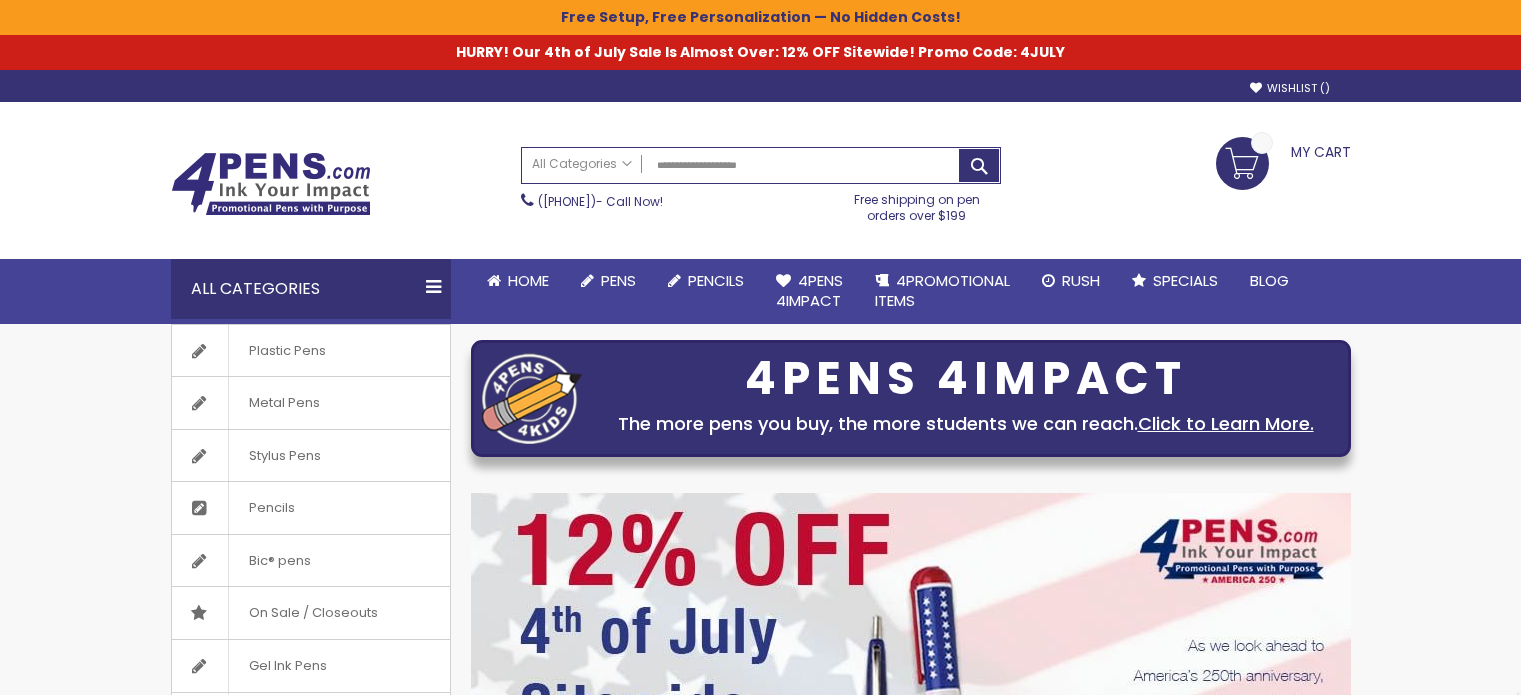 scroll, scrollTop: 0, scrollLeft: 0, axis: both 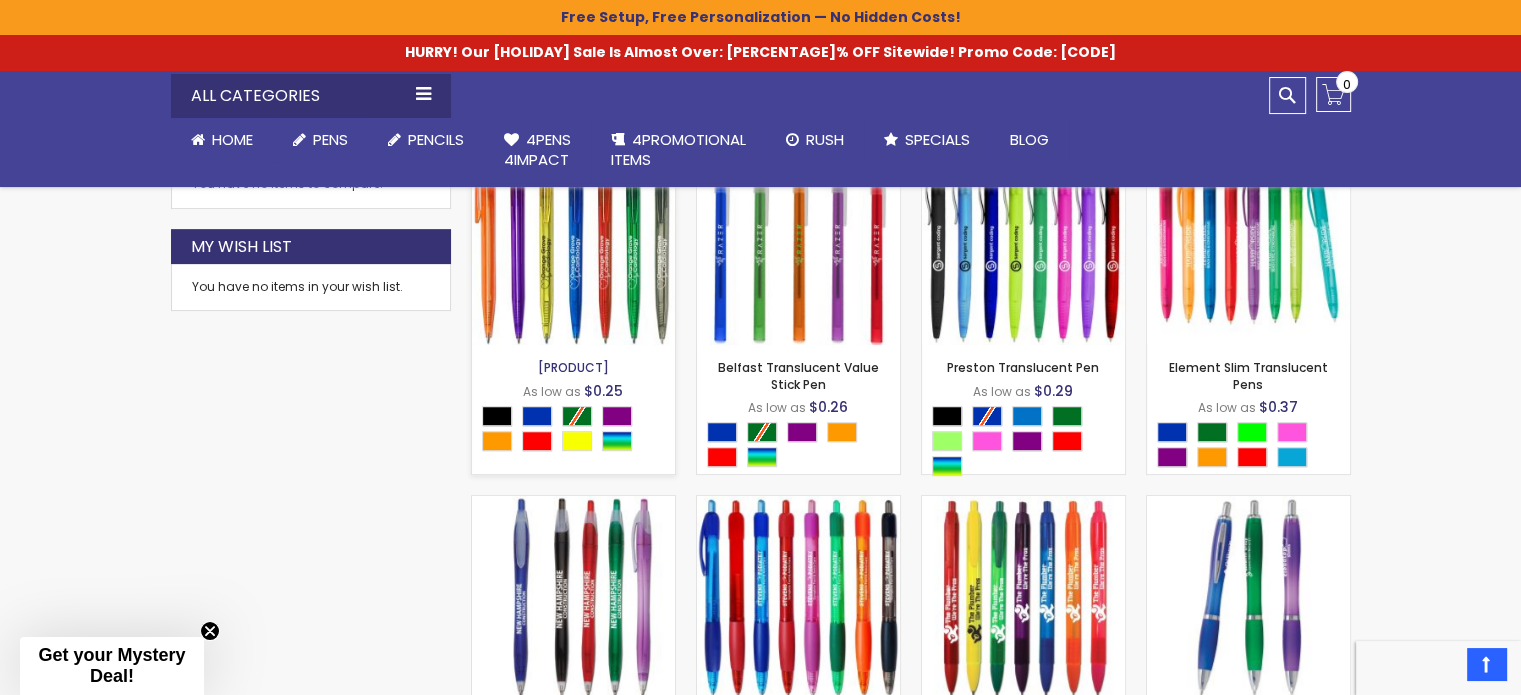 click on "Fiji Translucent Pen" at bounding box center (573, 367) 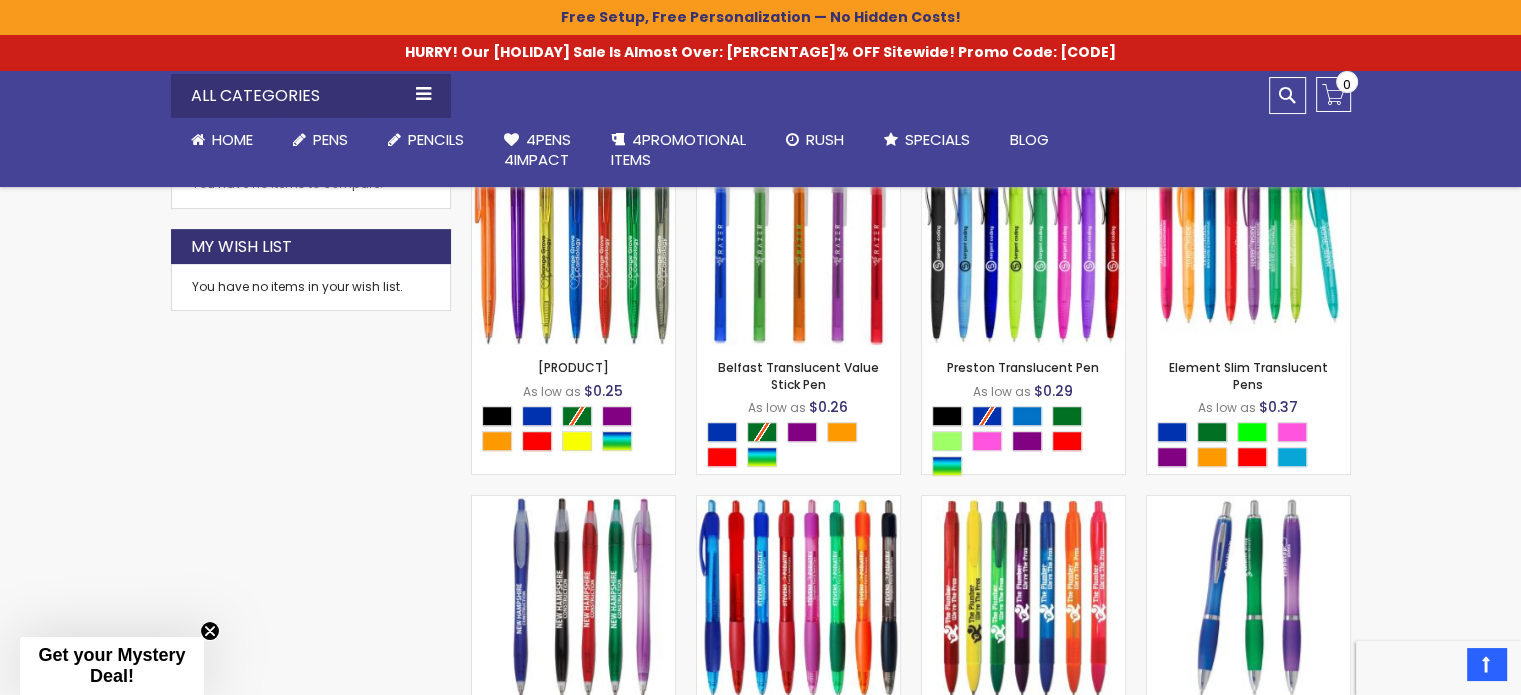 scroll, scrollTop: 724, scrollLeft: 0, axis: vertical 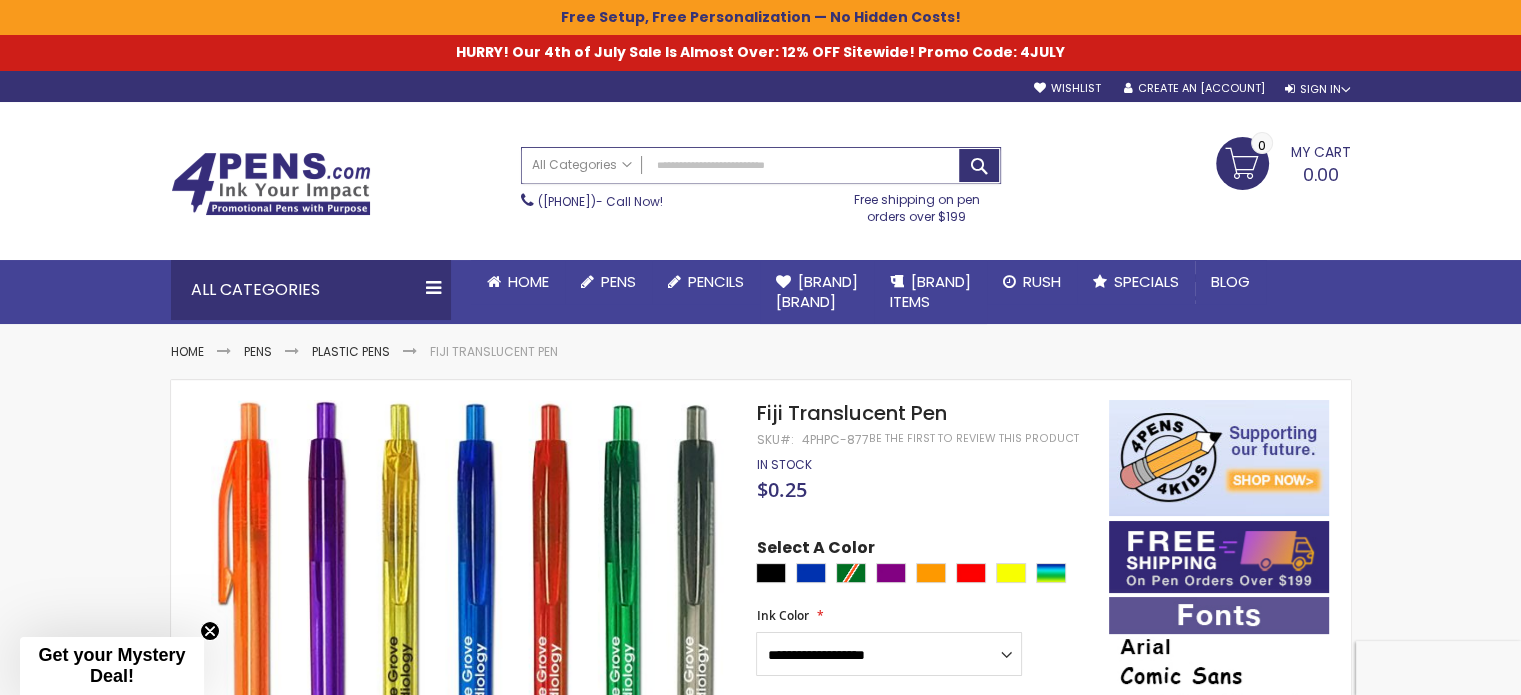 click on "Search" at bounding box center [761, 165] 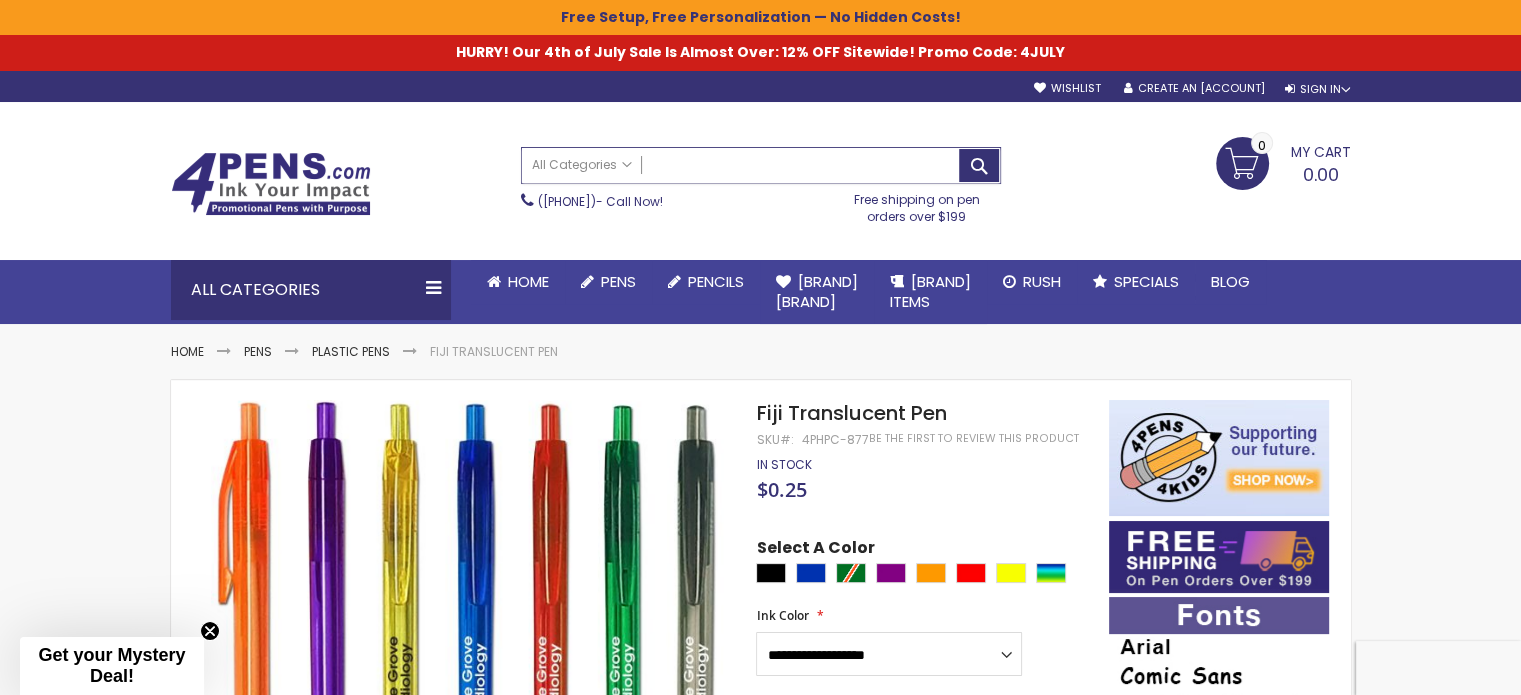 click on "Search" at bounding box center (761, 165) 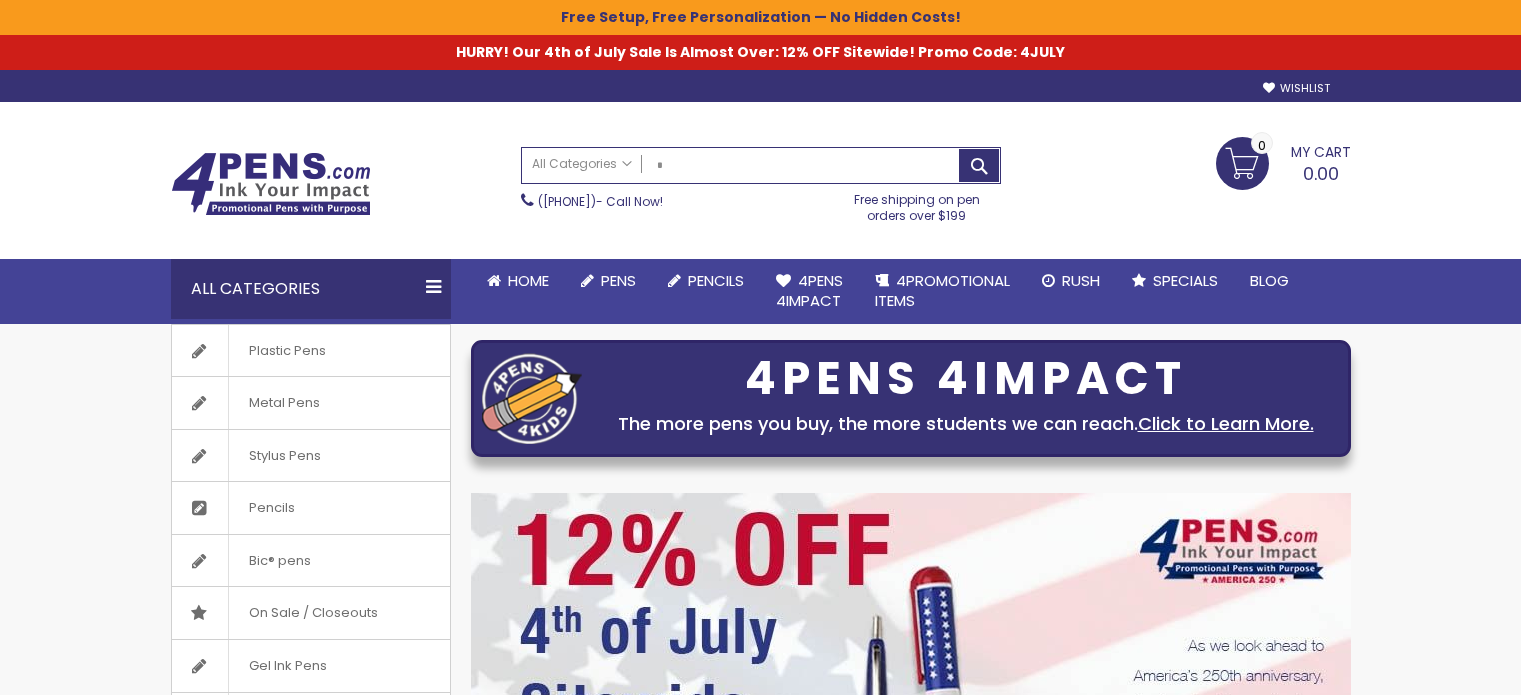 scroll, scrollTop: 0, scrollLeft: 0, axis: both 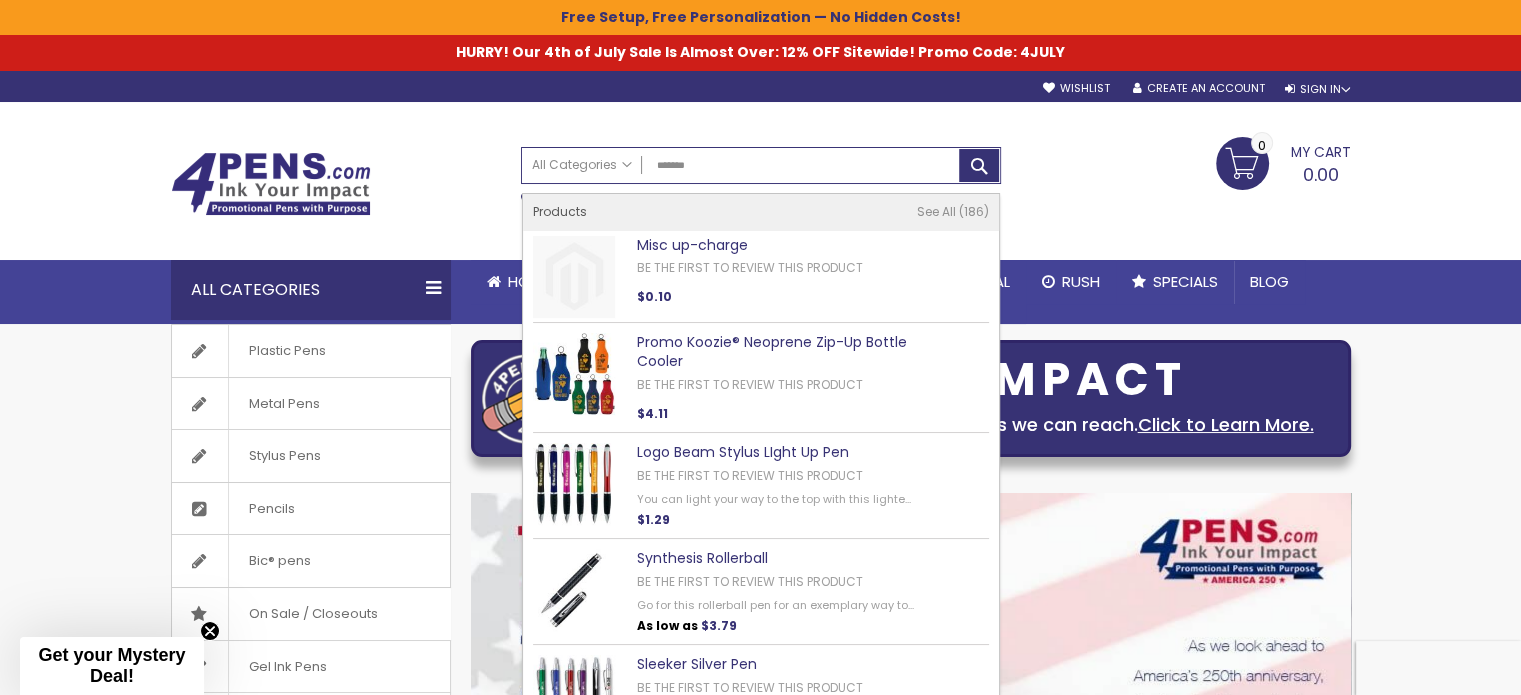 type on "*******" 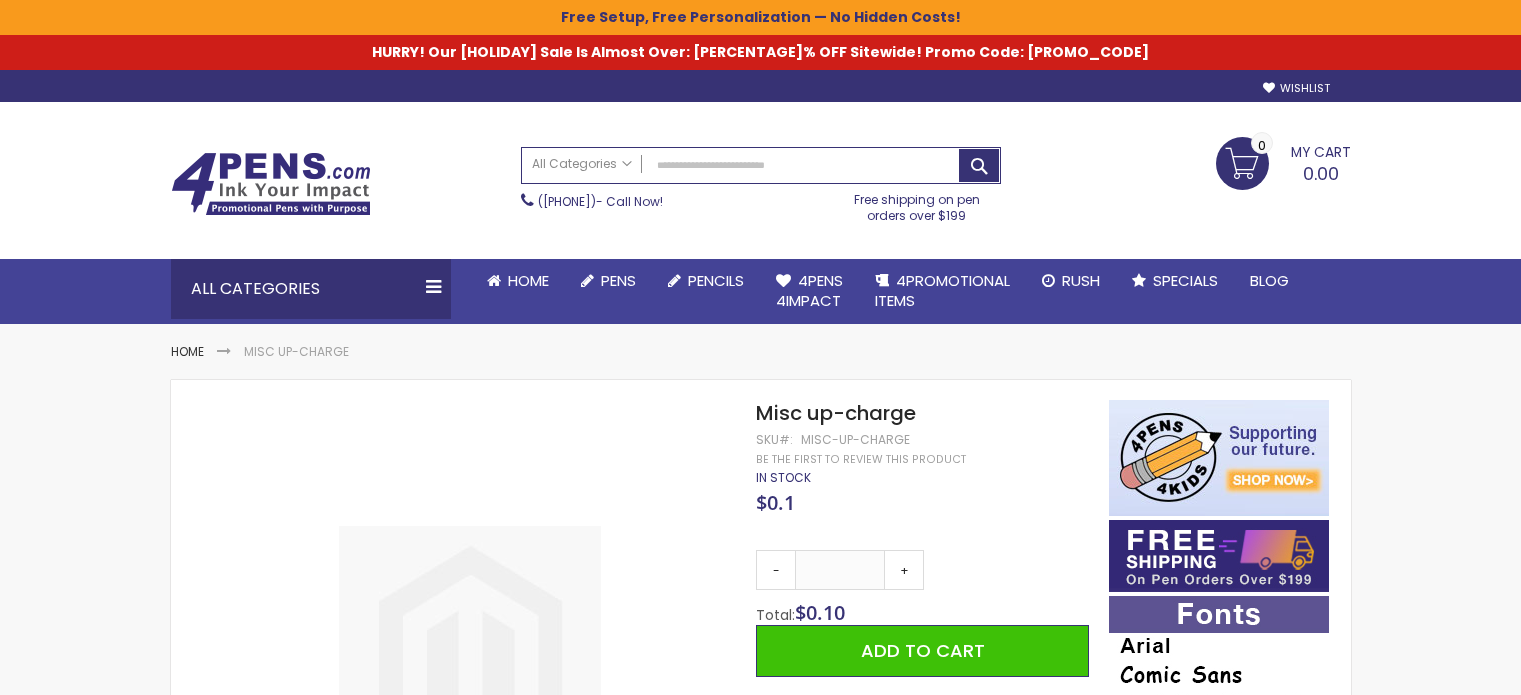 scroll, scrollTop: 0, scrollLeft: 0, axis: both 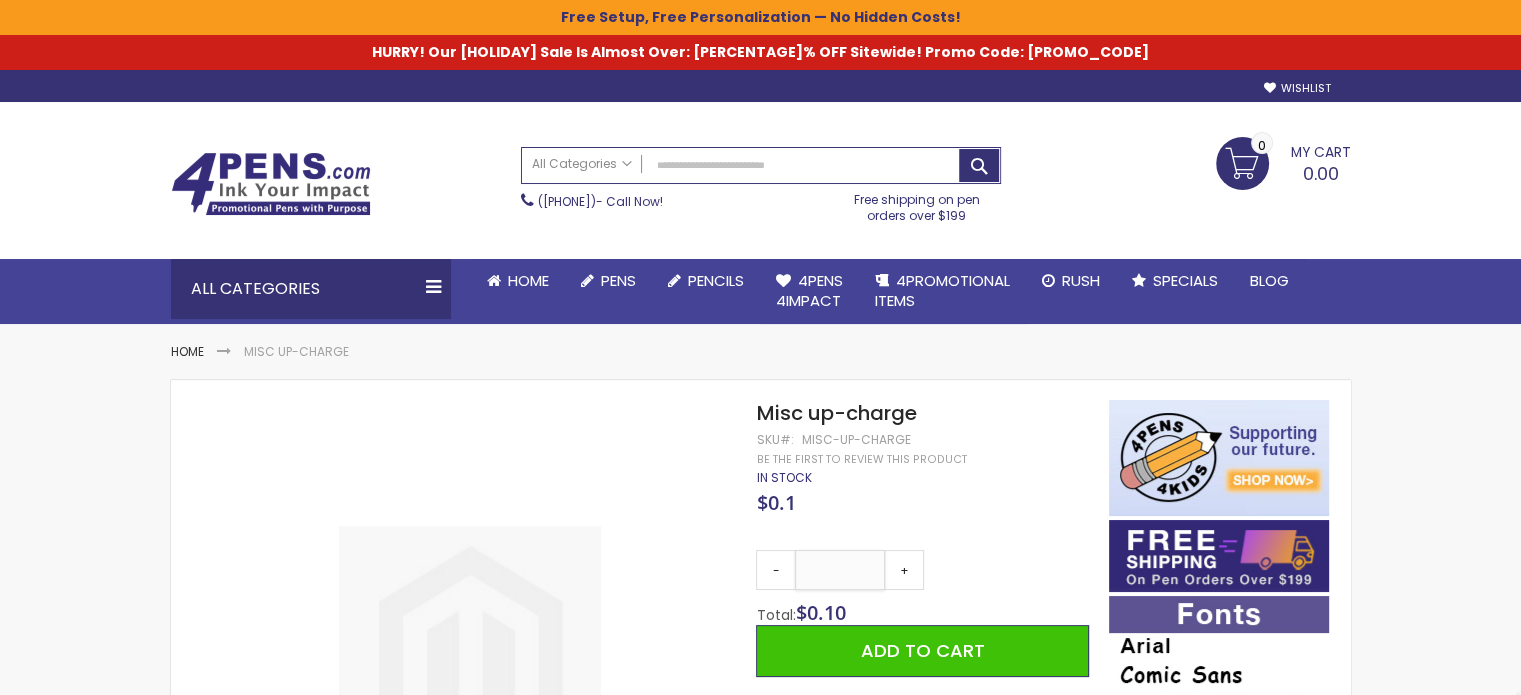 click on "*" at bounding box center (840, 570) 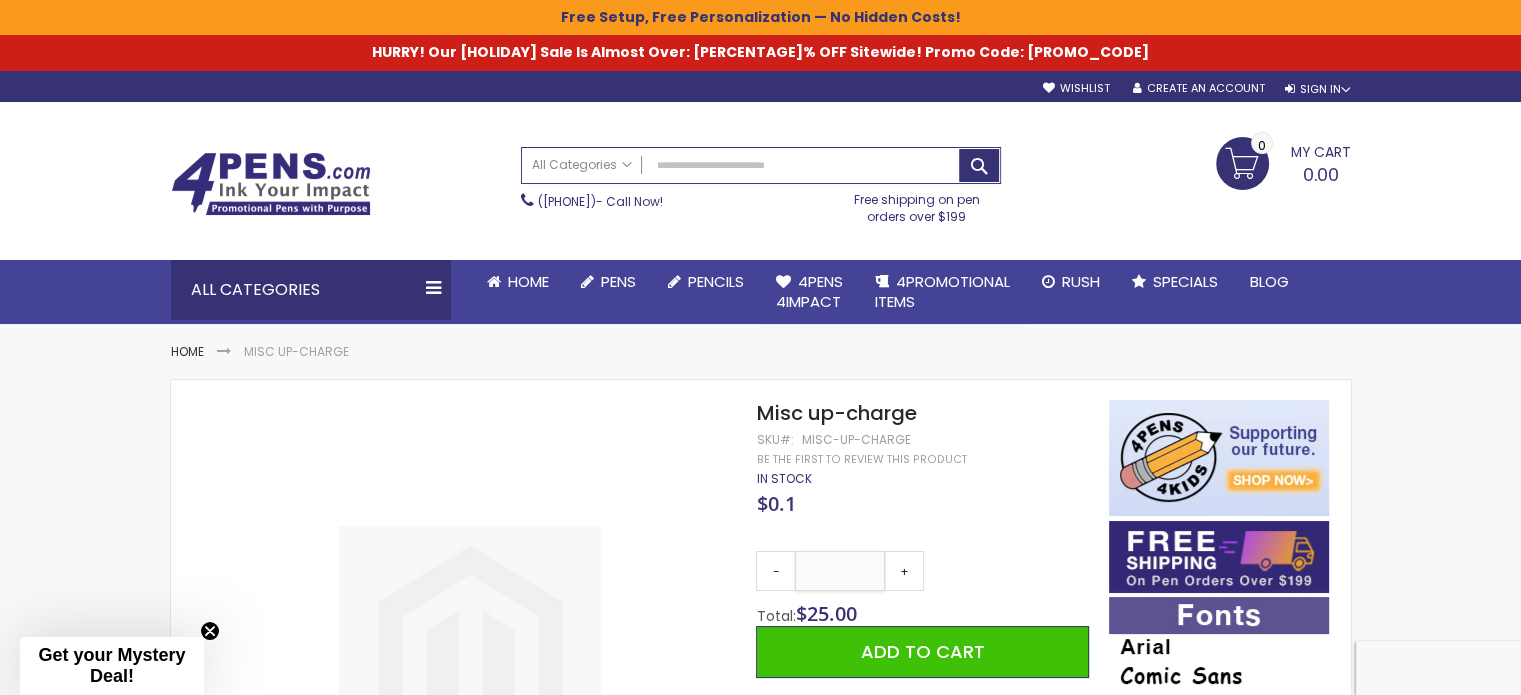 drag, startPoint x: 860, startPoint y: 566, endPoint x: 833, endPoint y: 566, distance: 27 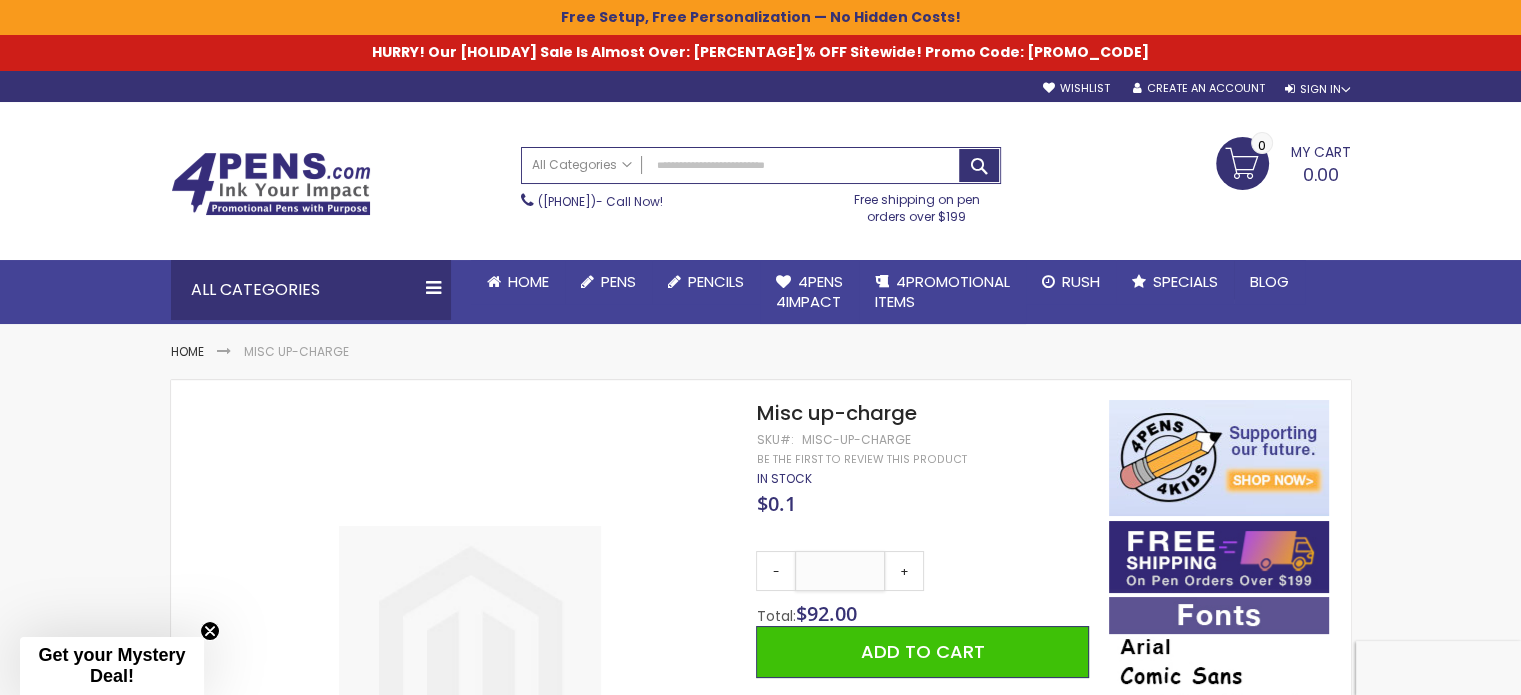 type on "***" 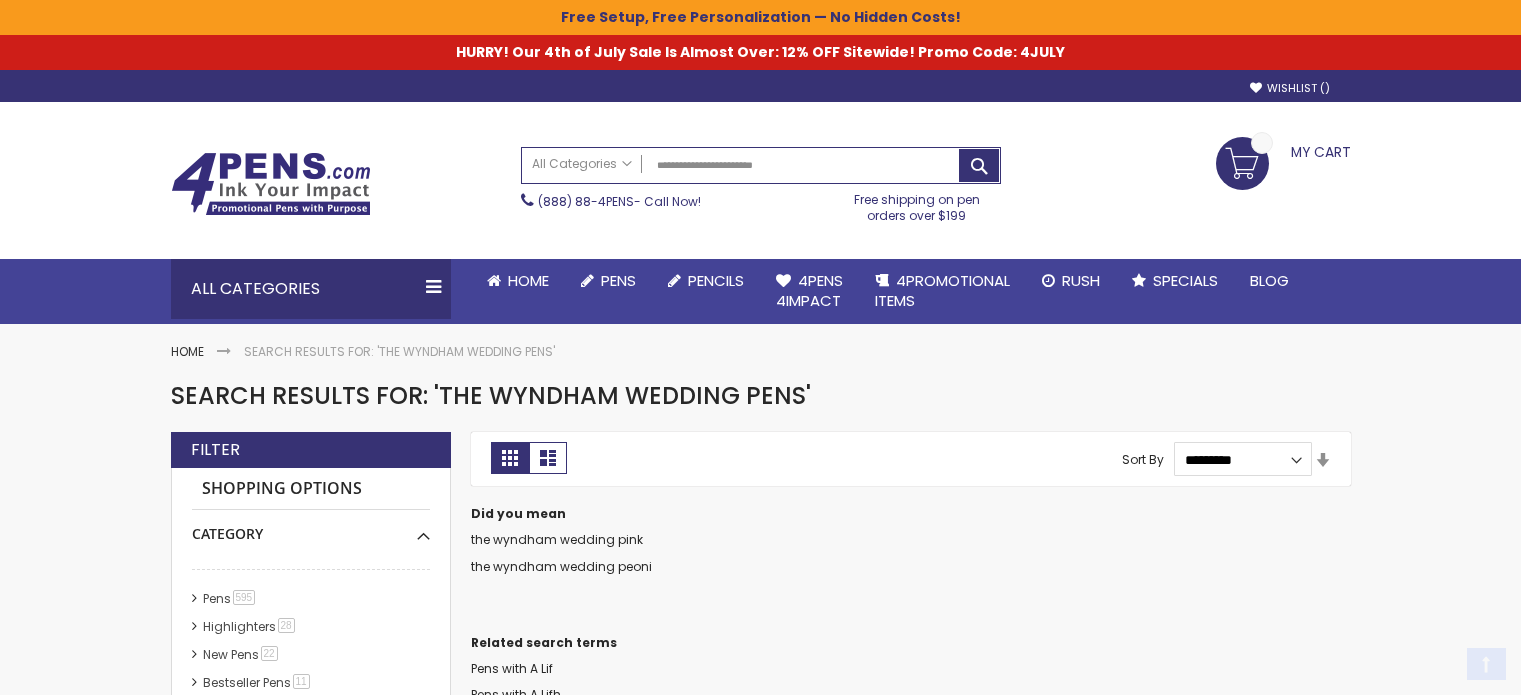scroll, scrollTop: 600, scrollLeft: 0, axis: vertical 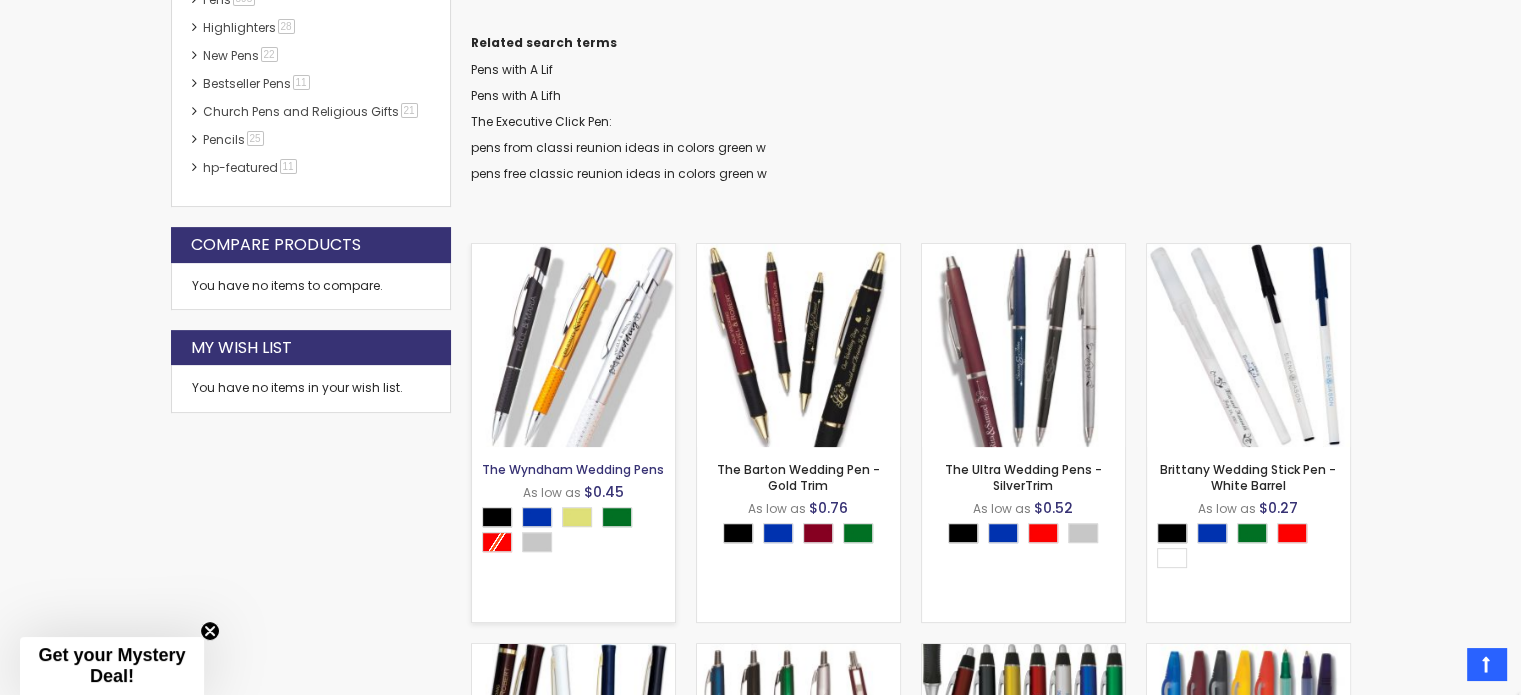 click on "The Wyndham Wedding Pens" at bounding box center [573, 469] 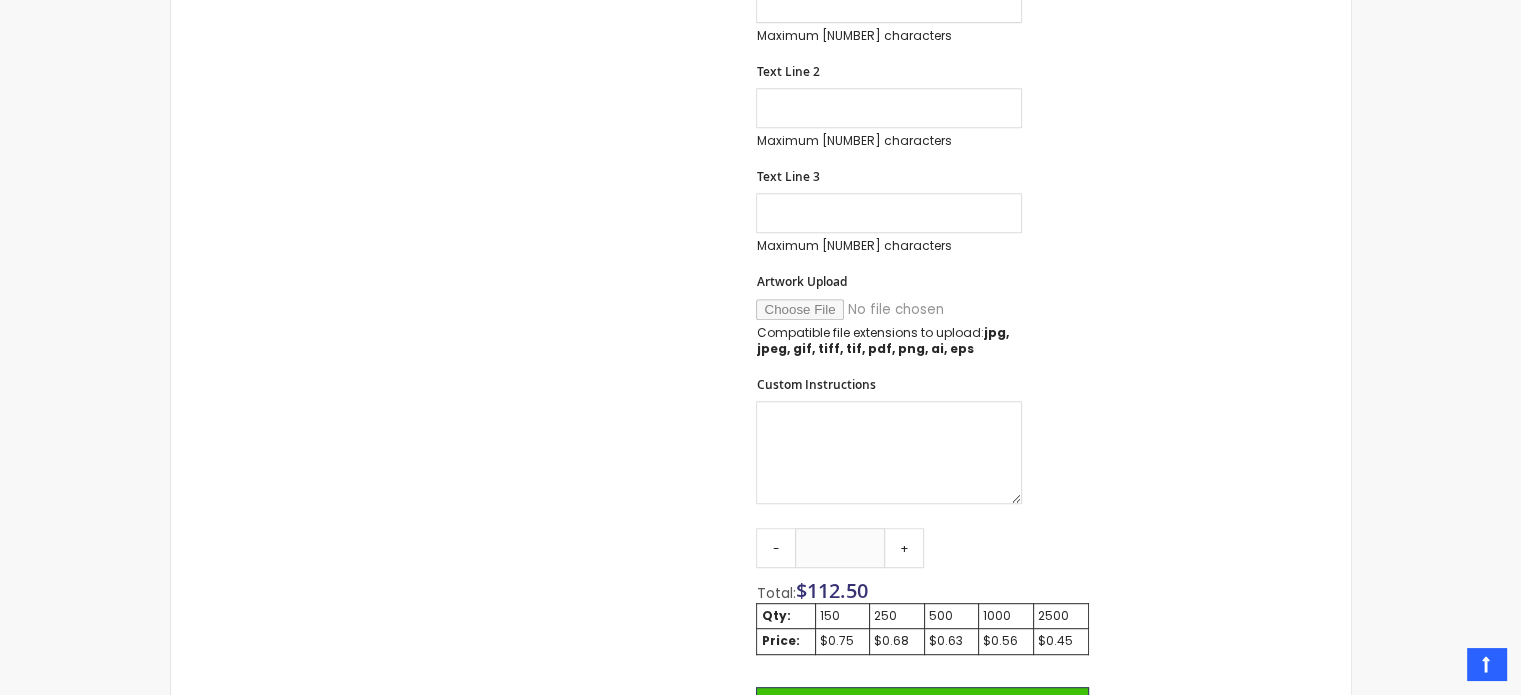 scroll, scrollTop: 0, scrollLeft: 0, axis: both 